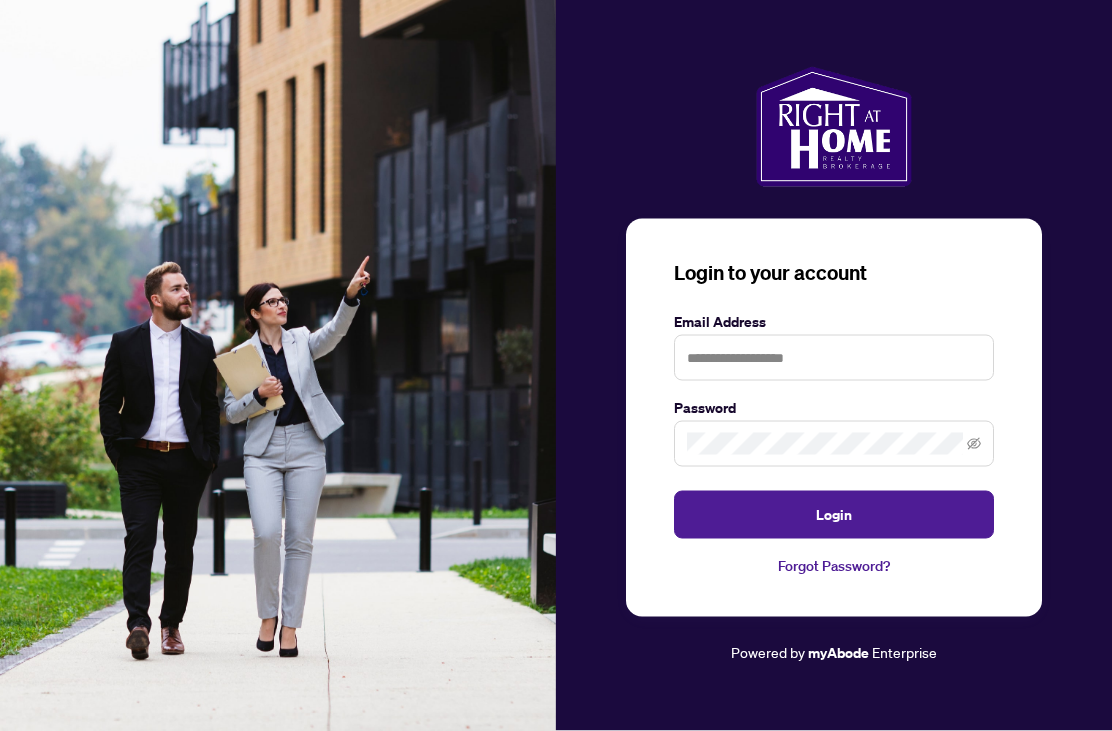 scroll, scrollTop: 64, scrollLeft: 0, axis: vertical 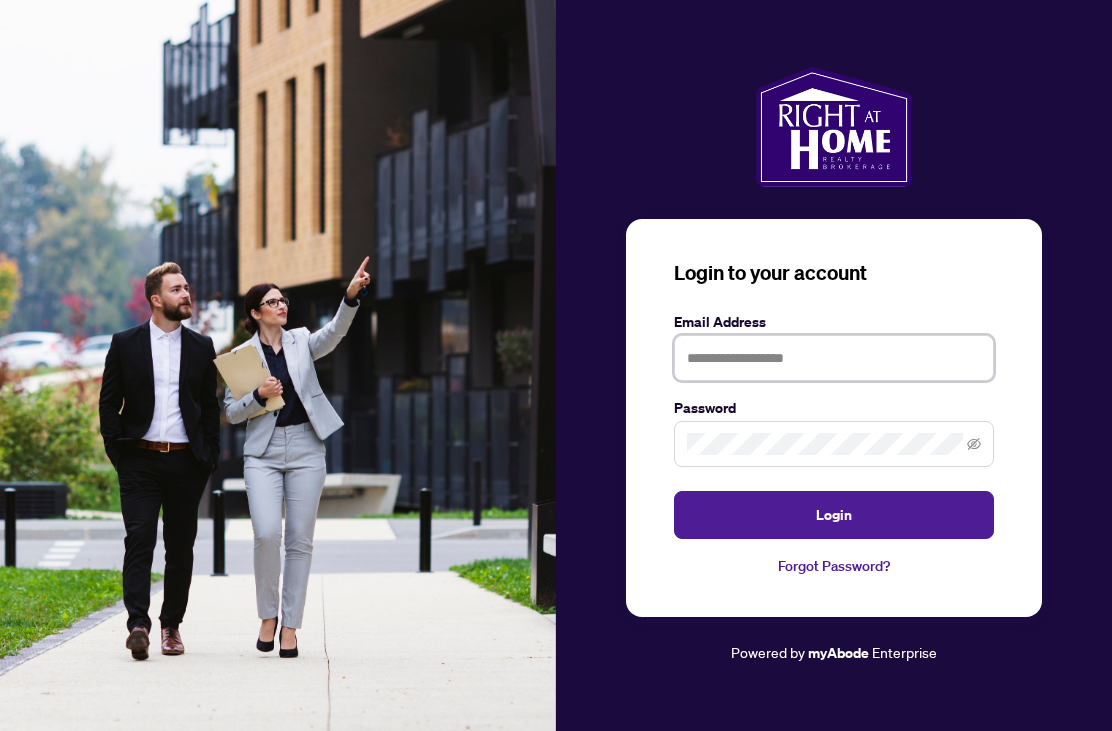 click at bounding box center (834, 358) 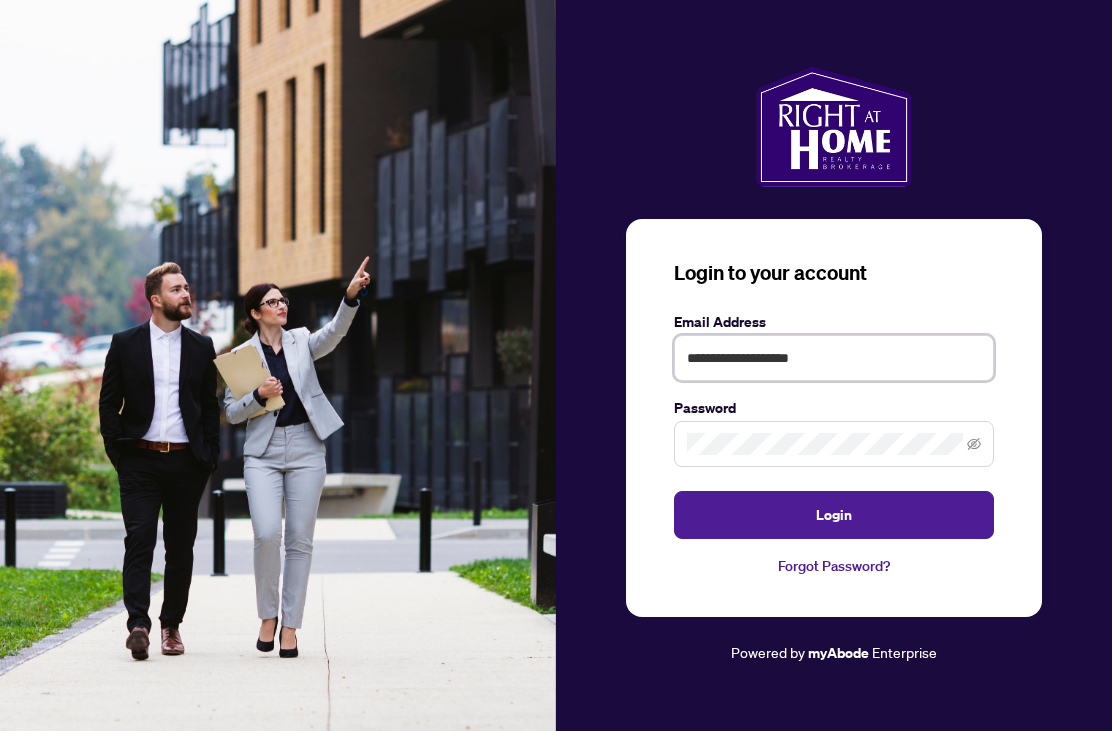 type on "**********" 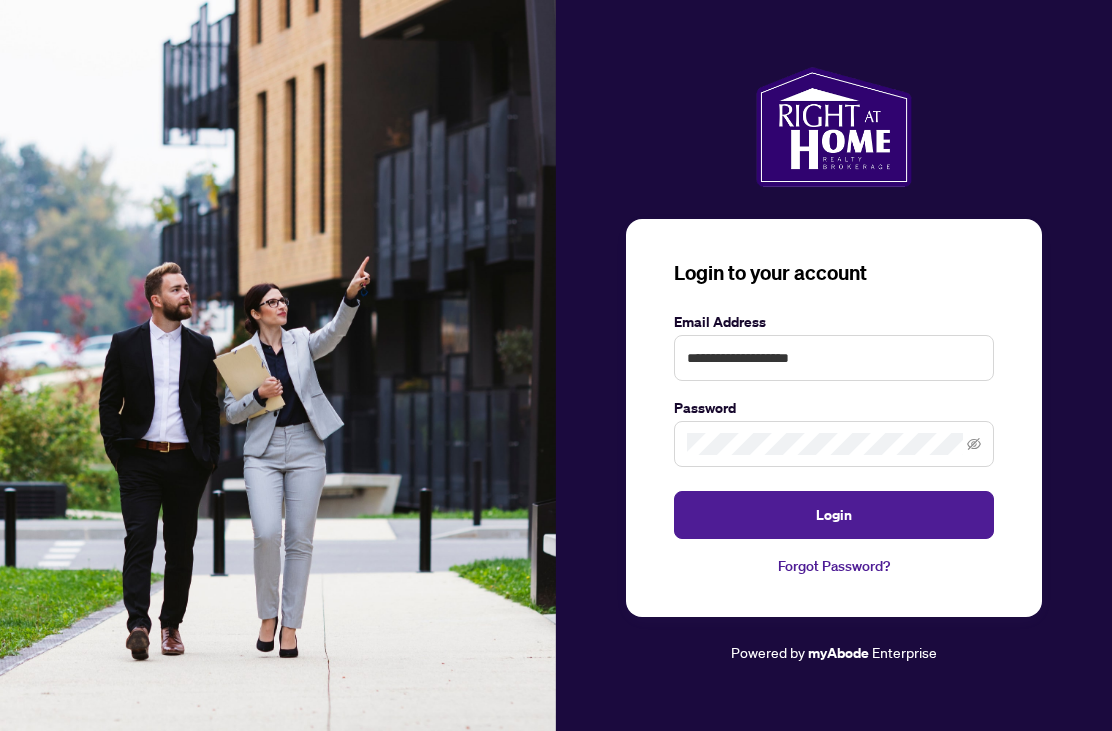 click on "Login" at bounding box center (834, 515) 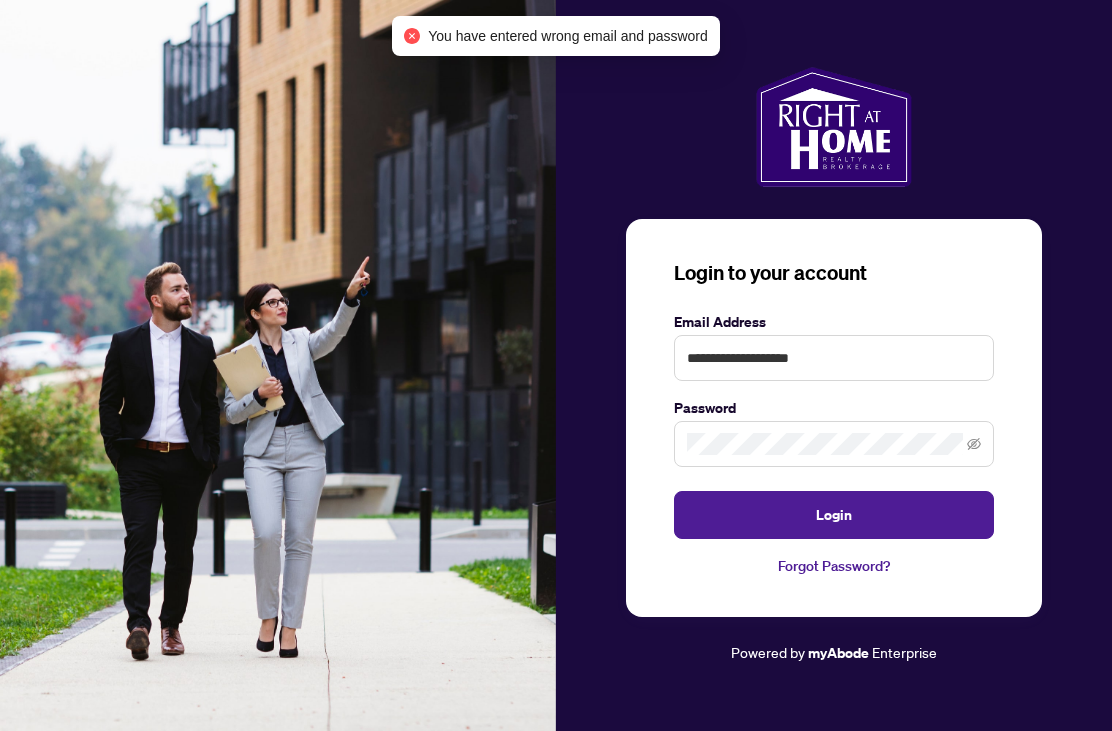 click 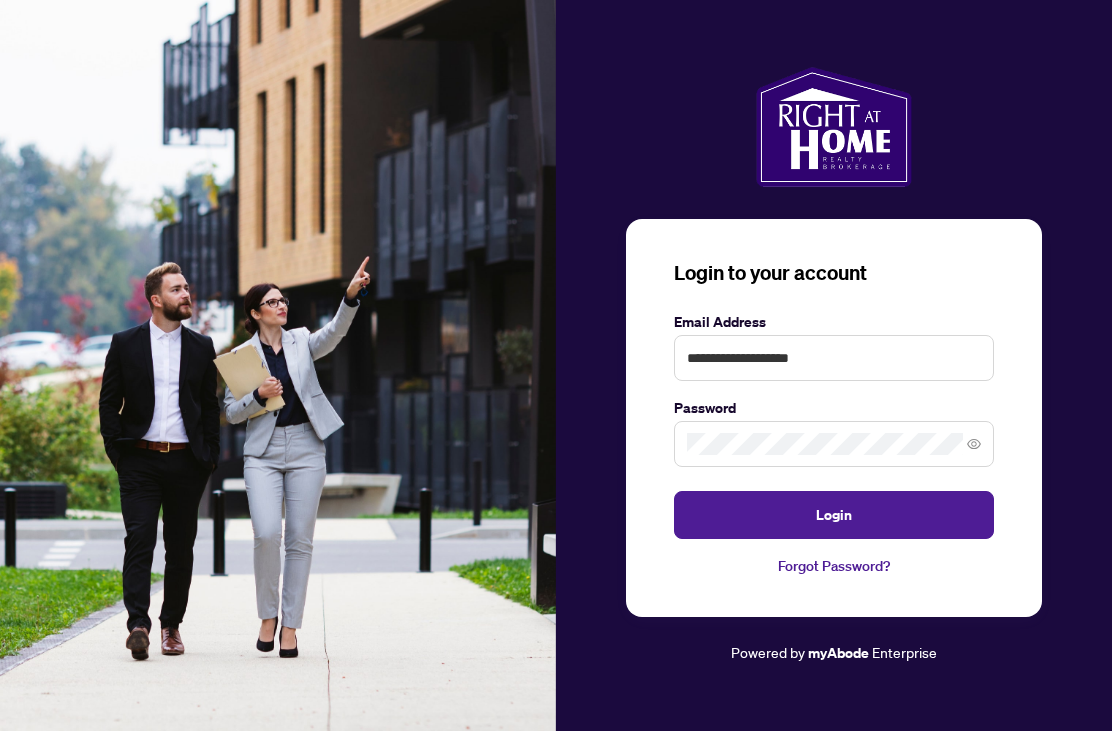 click on "Login" at bounding box center [834, 515] 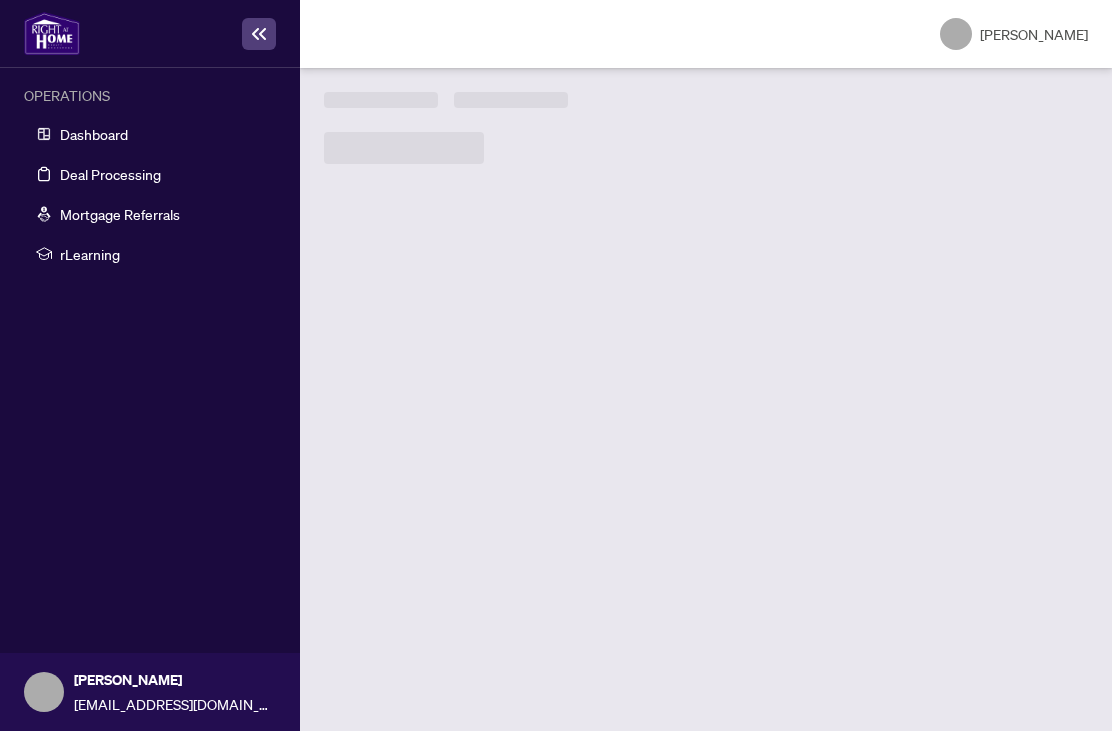scroll, scrollTop: 0, scrollLeft: 0, axis: both 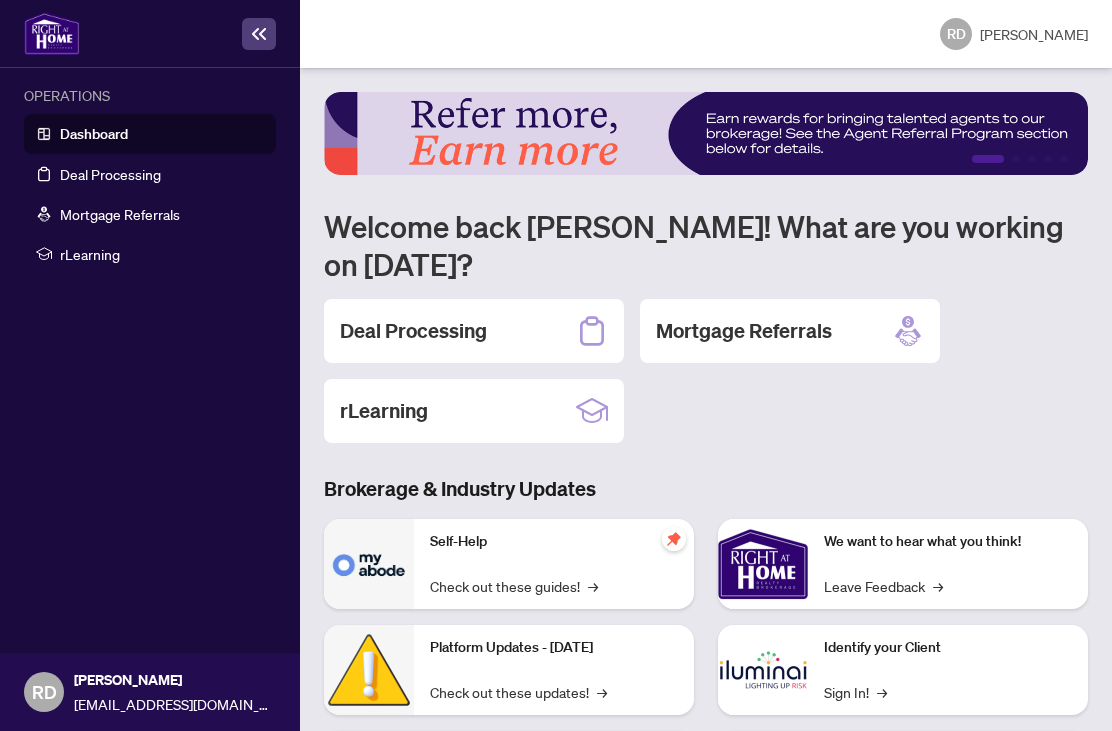 click on "Deal Processing" at bounding box center (474, 331) 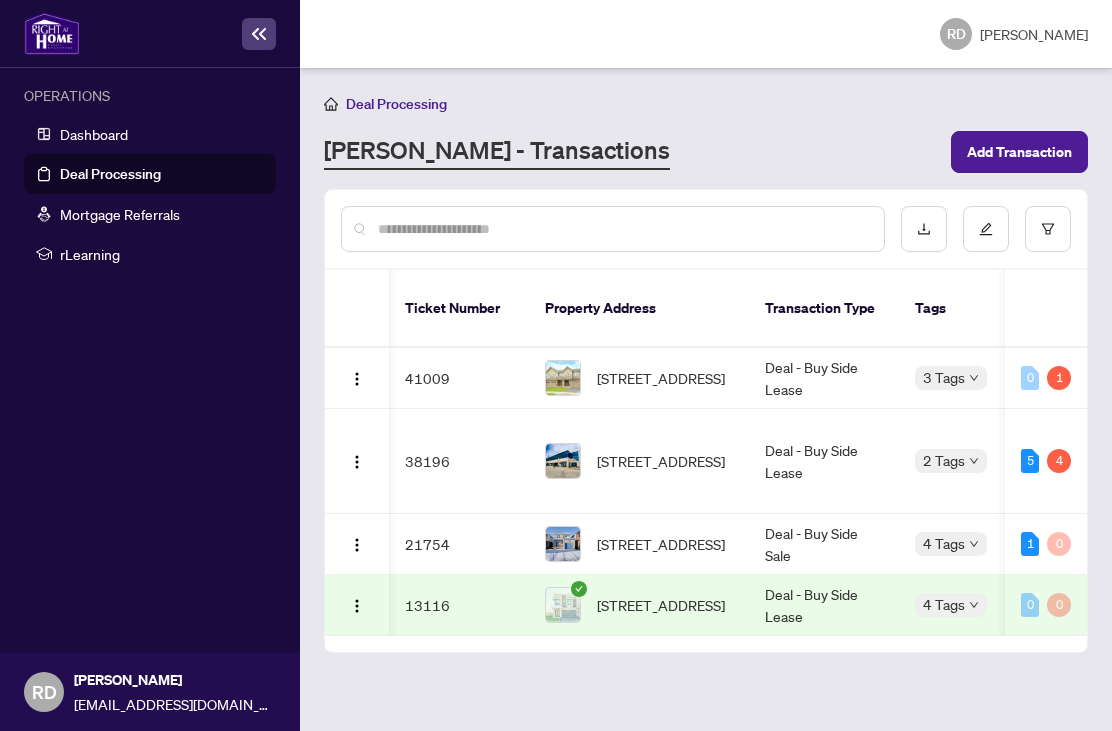 scroll, scrollTop: 0, scrollLeft: 56, axis: horizontal 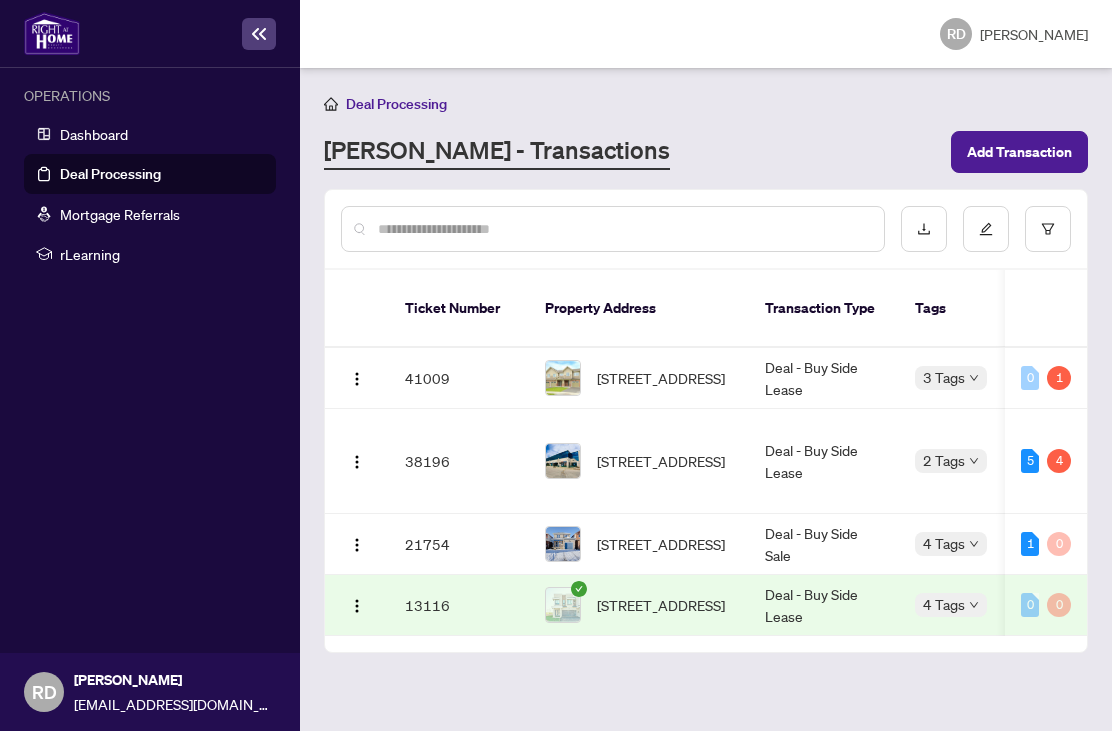 click at bounding box center [357, 378] 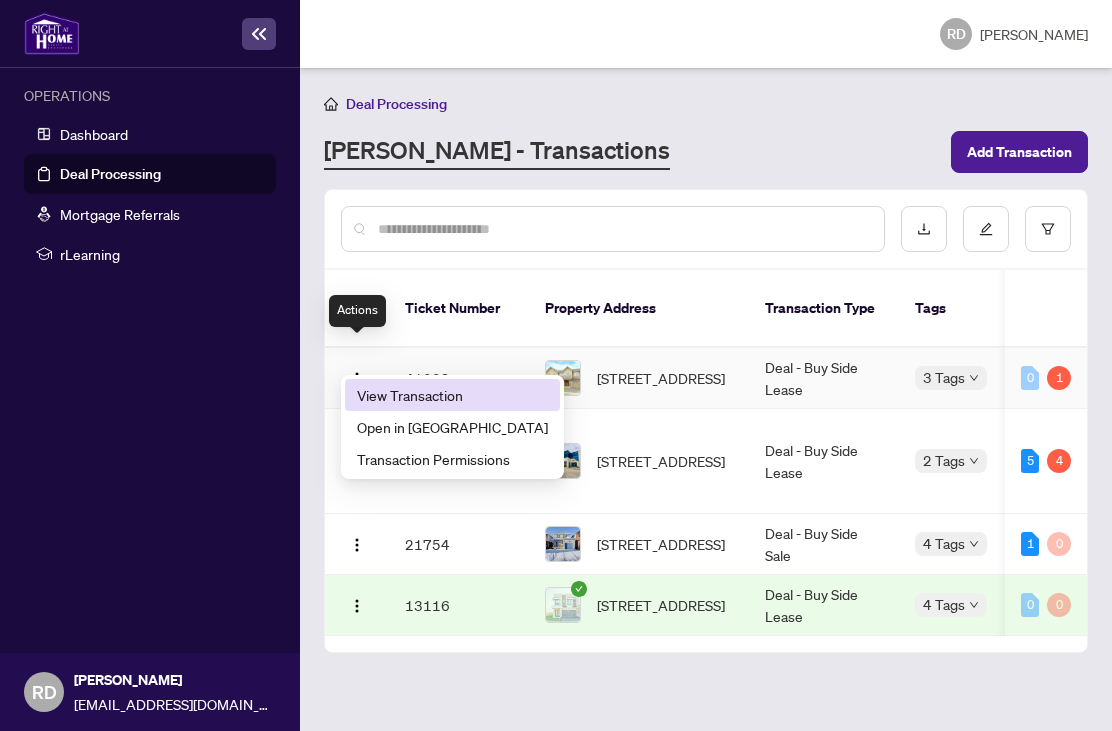 click on "View Transaction" at bounding box center (452, 395) 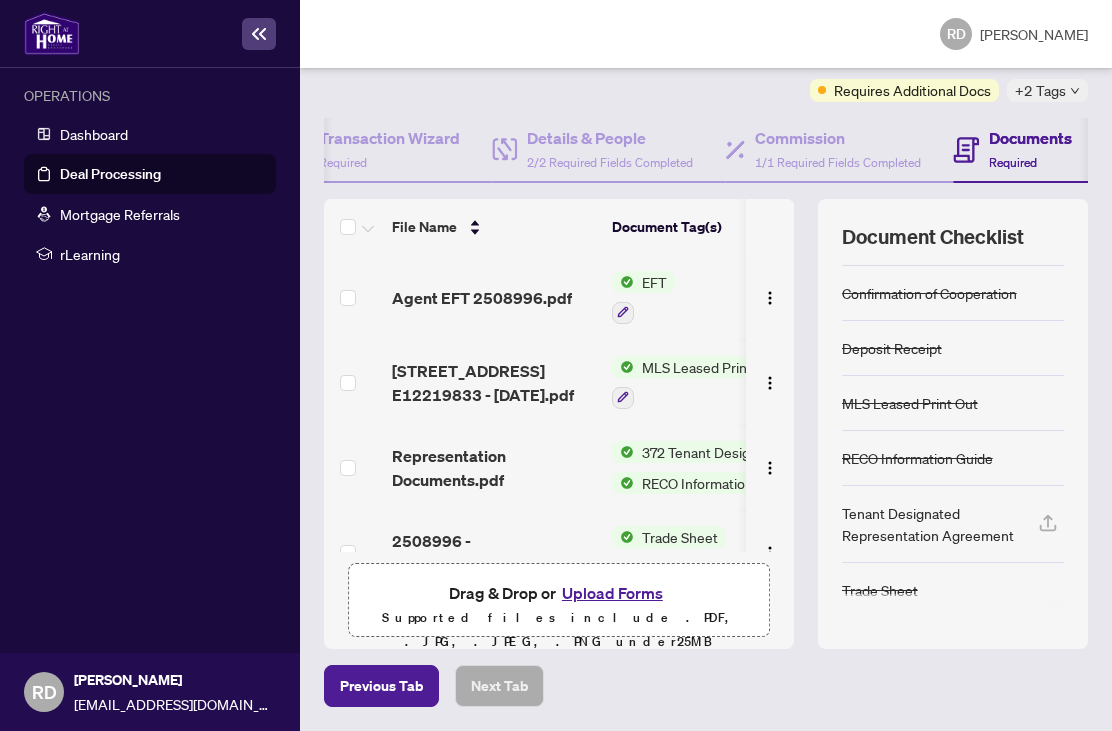 click at bounding box center (770, 299) 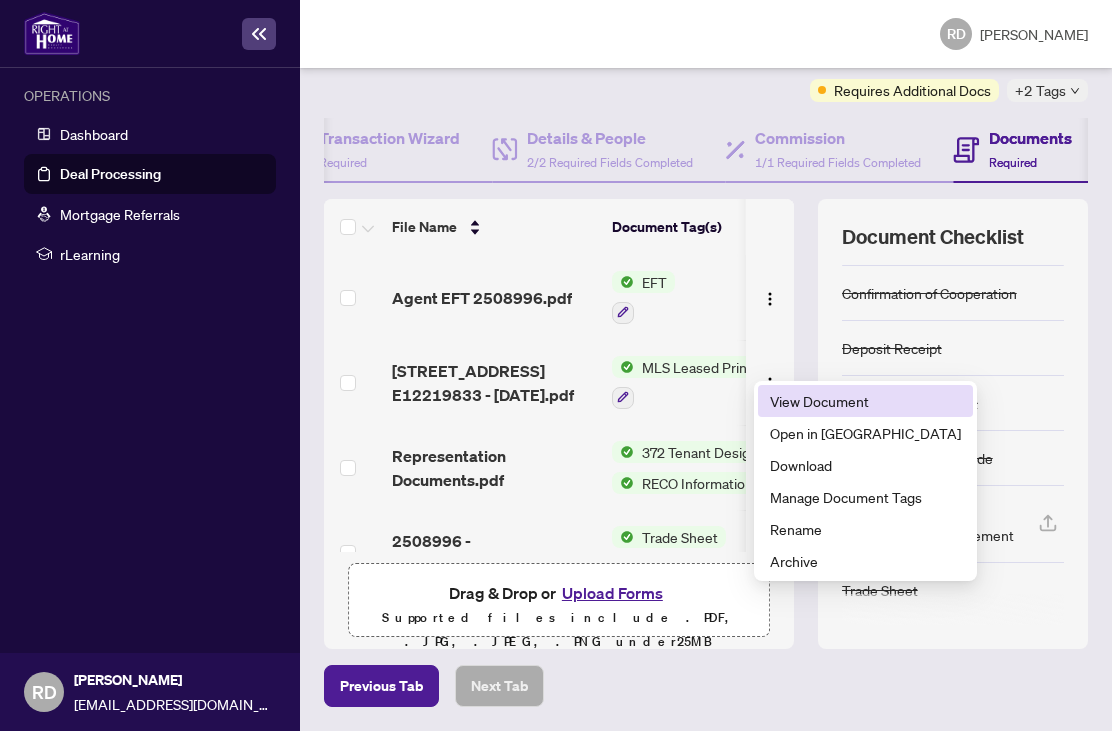 click on "View Document" at bounding box center [865, 401] 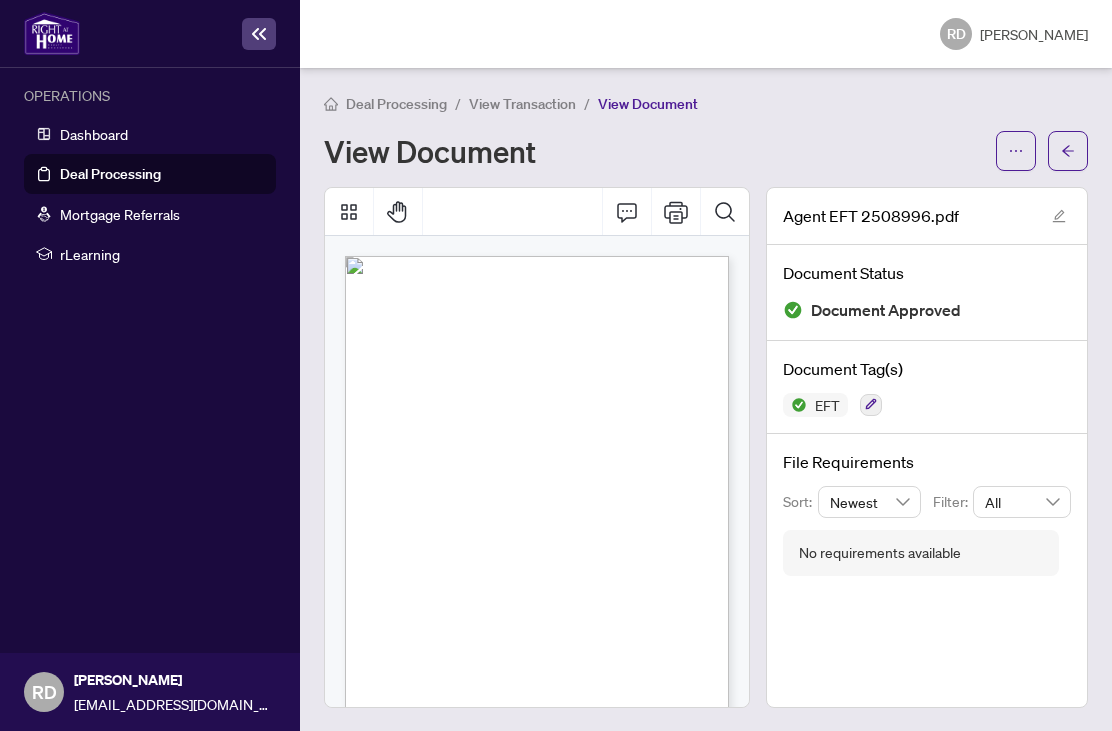 scroll, scrollTop: 25, scrollLeft: 0, axis: vertical 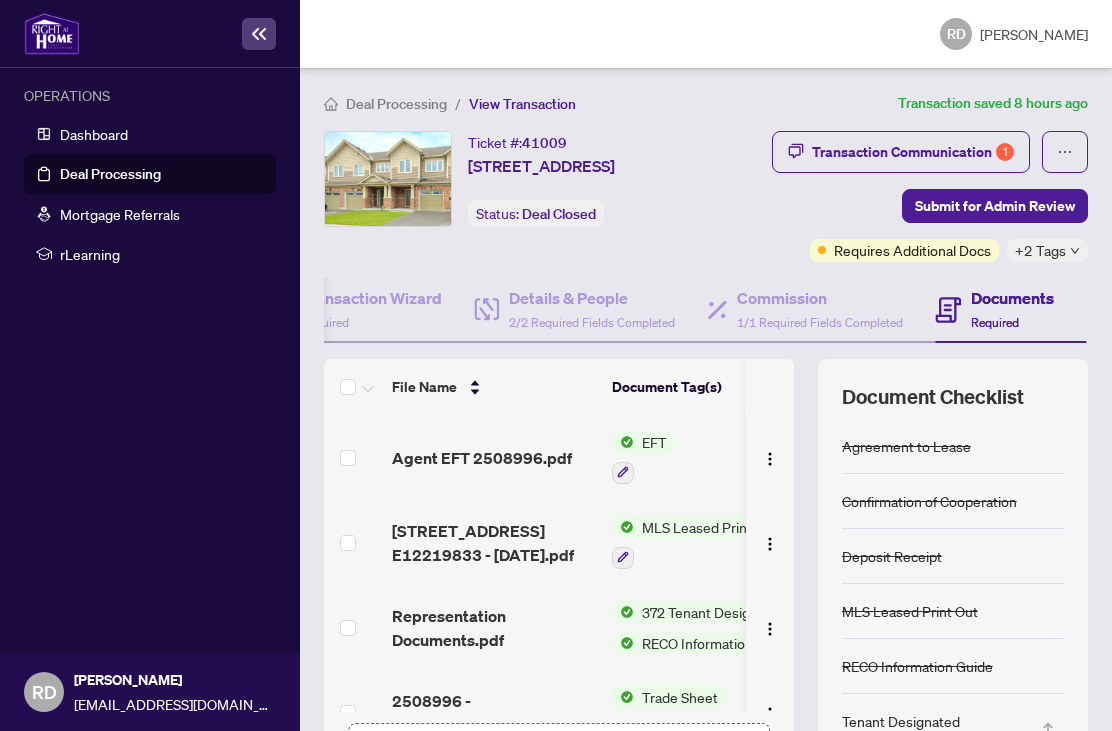click on "Deal Processing" at bounding box center (396, 104) 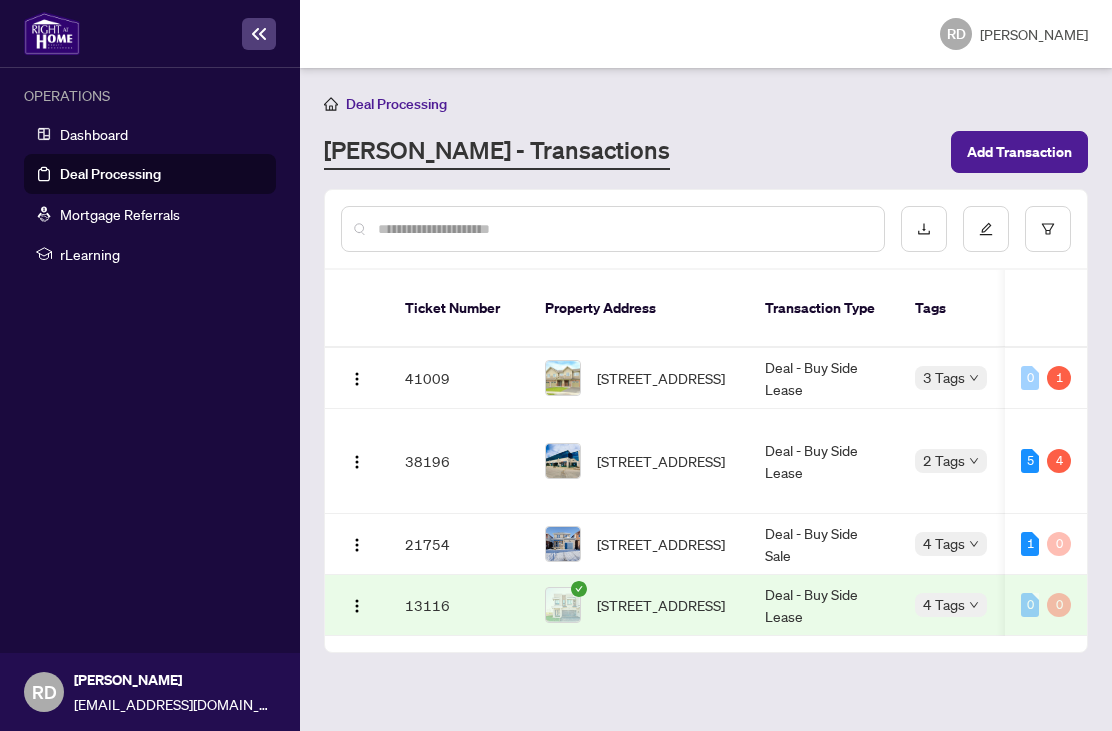 click at bounding box center [357, 461] 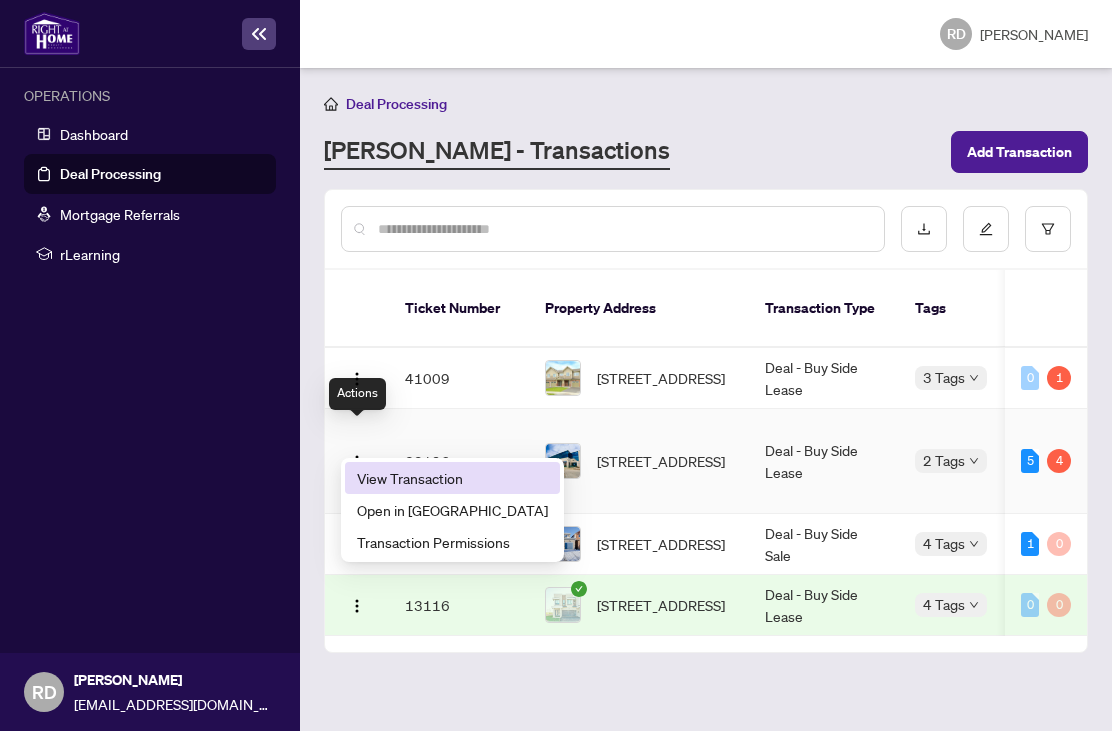 click on "View Transaction" at bounding box center (452, 478) 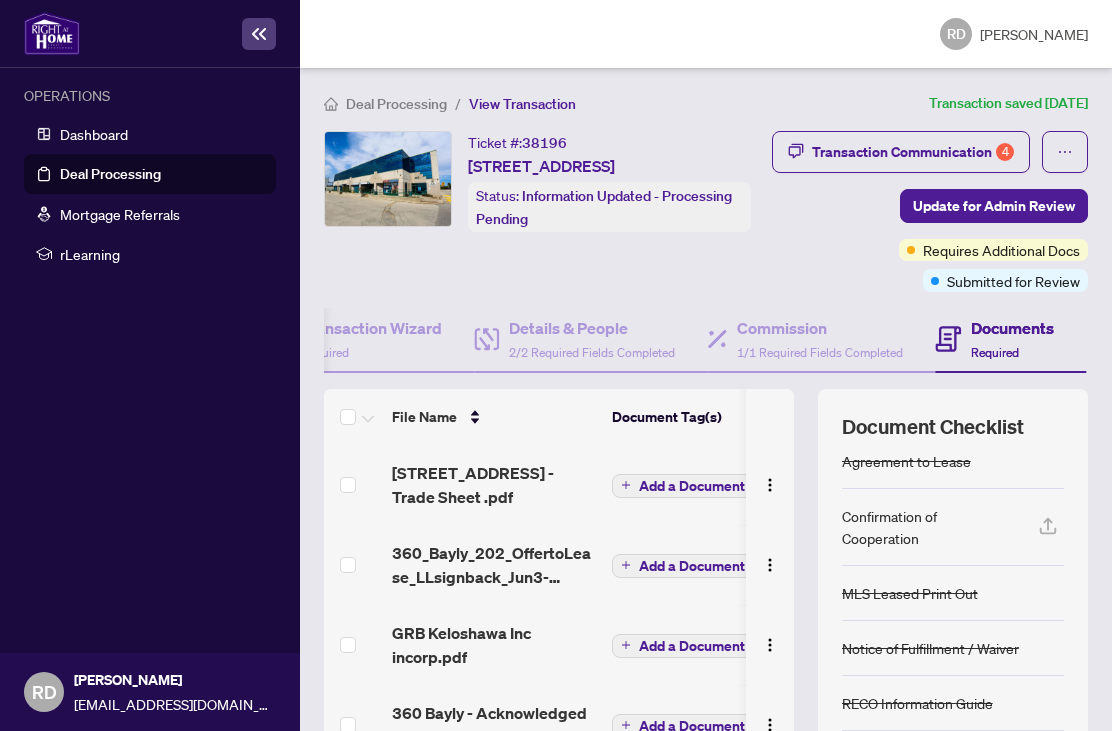 scroll, scrollTop: 15, scrollLeft: 0, axis: vertical 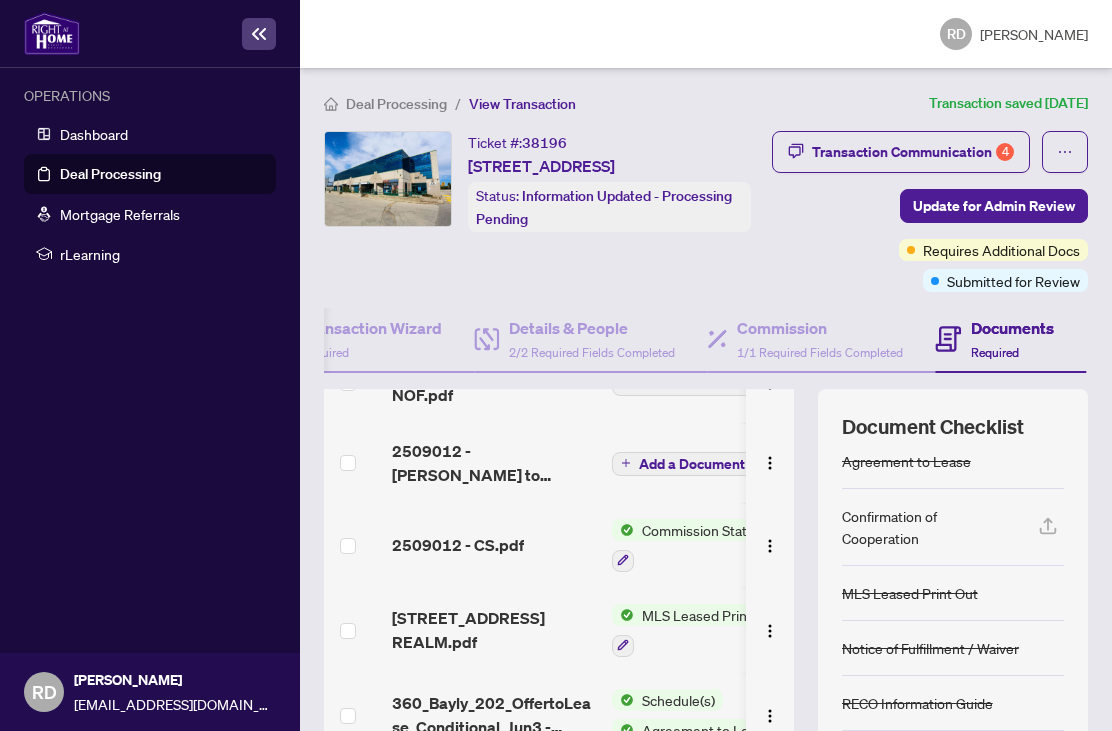 click at bounding box center [770, 546] 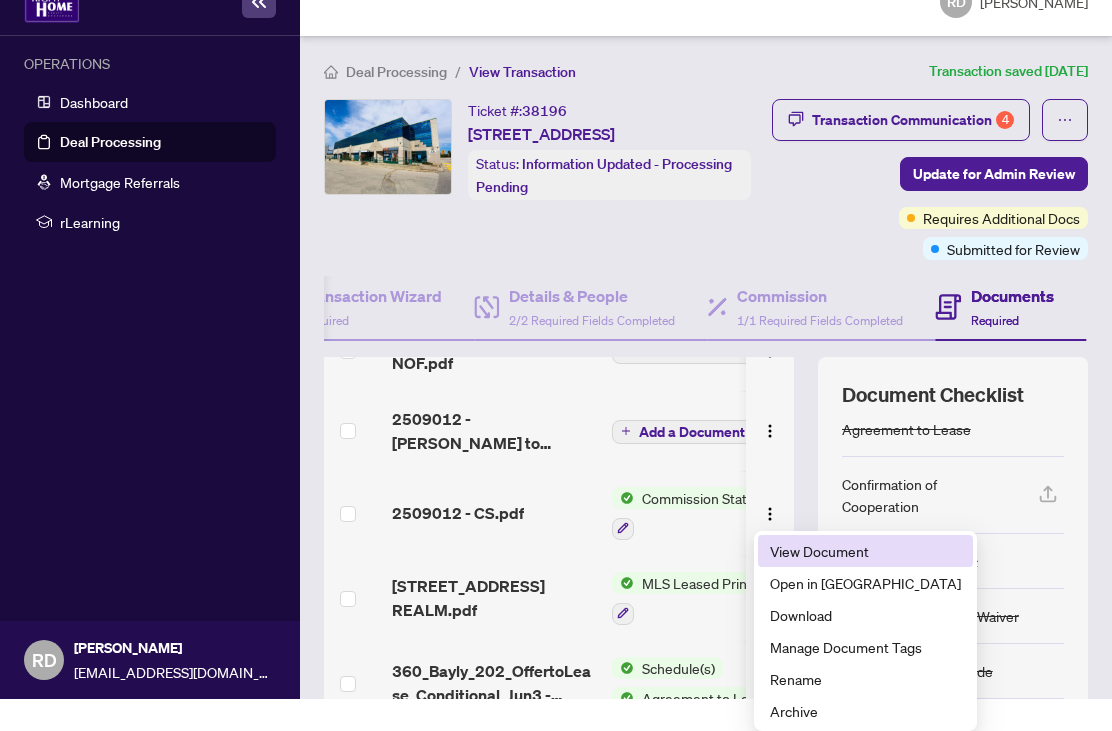 click on "View Document" at bounding box center [865, 551] 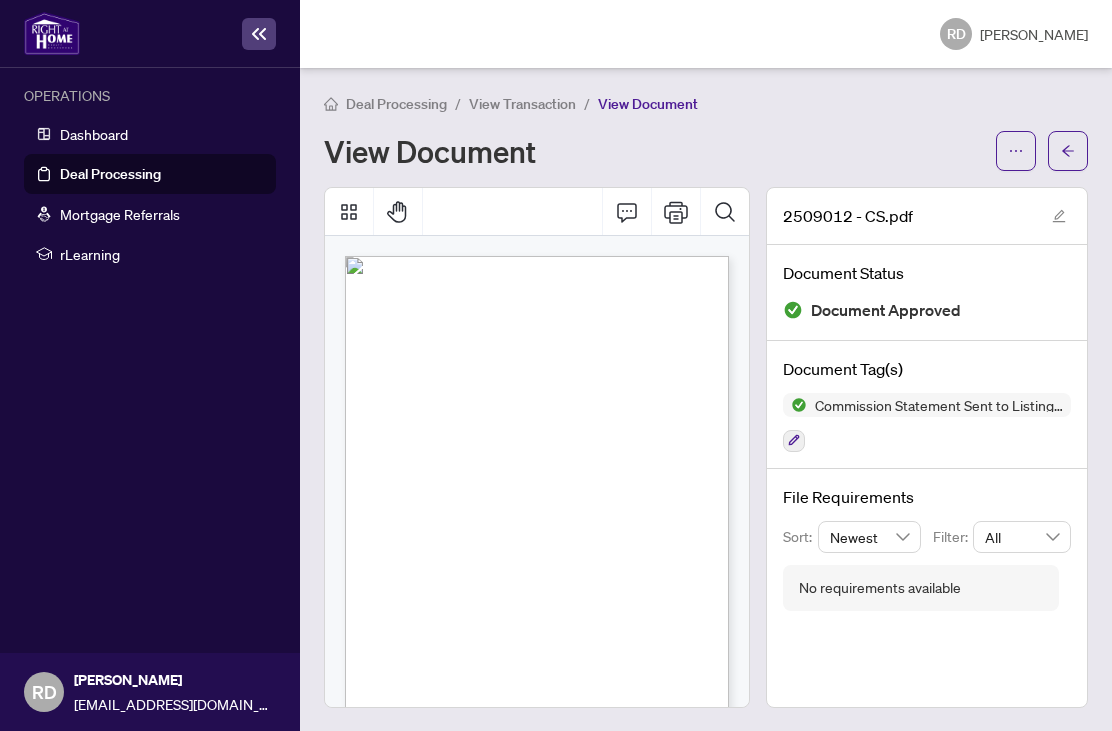 click at bounding box center (465, 412) 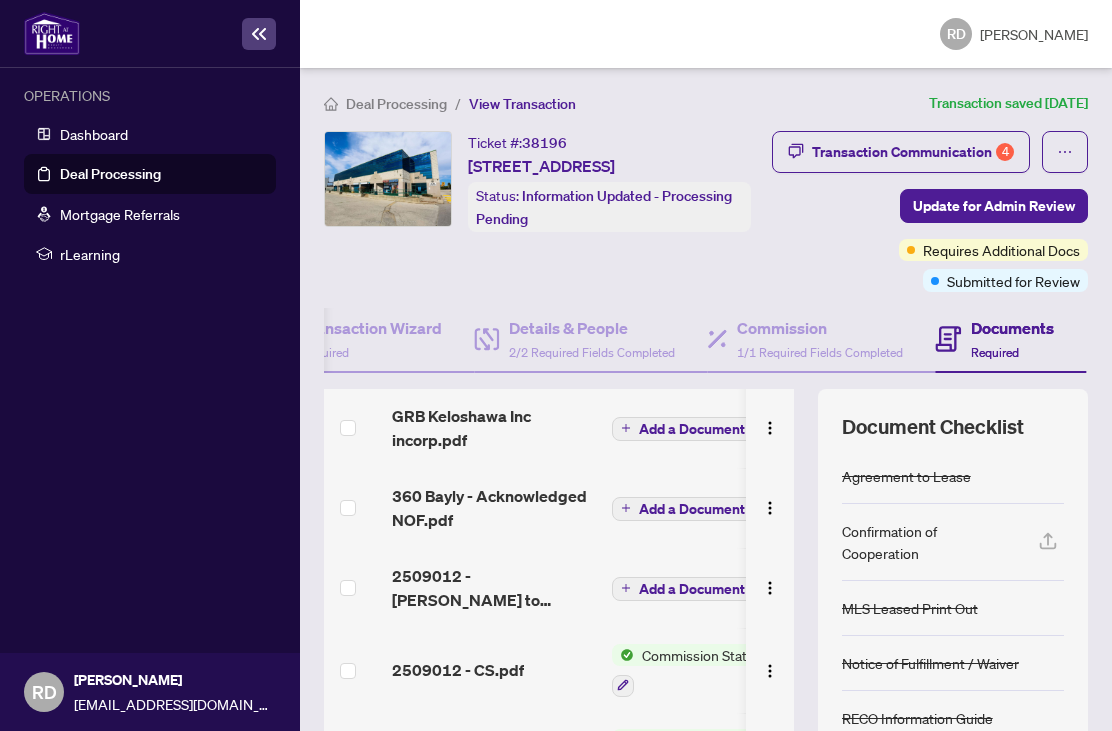 scroll, scrollTop: 245, scrollLeft: 0, axis: vertical 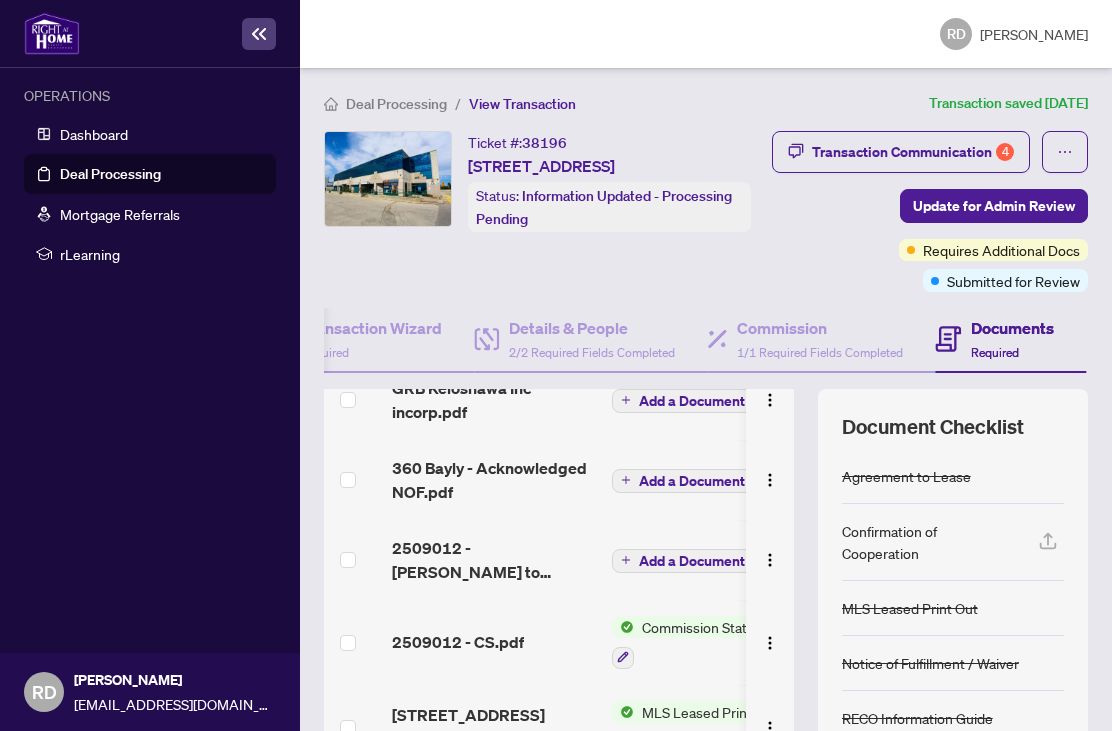 click at bounding box center (770, 560) 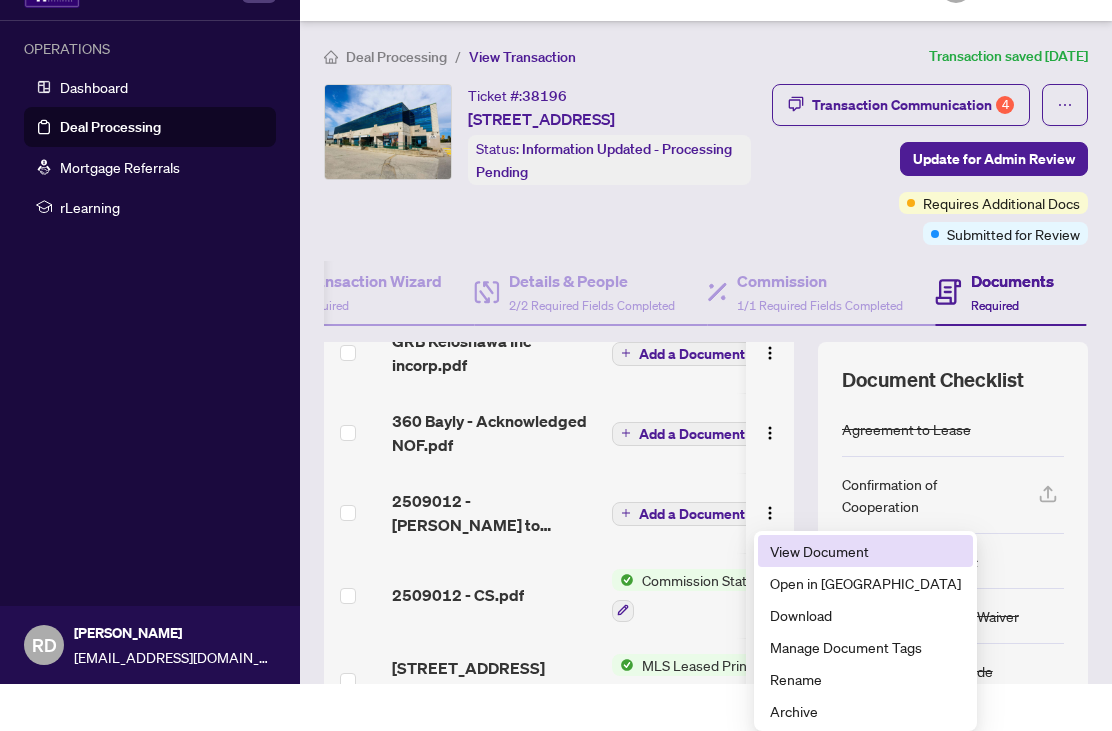 click on "View Document" at bounding box center [865, 551] 